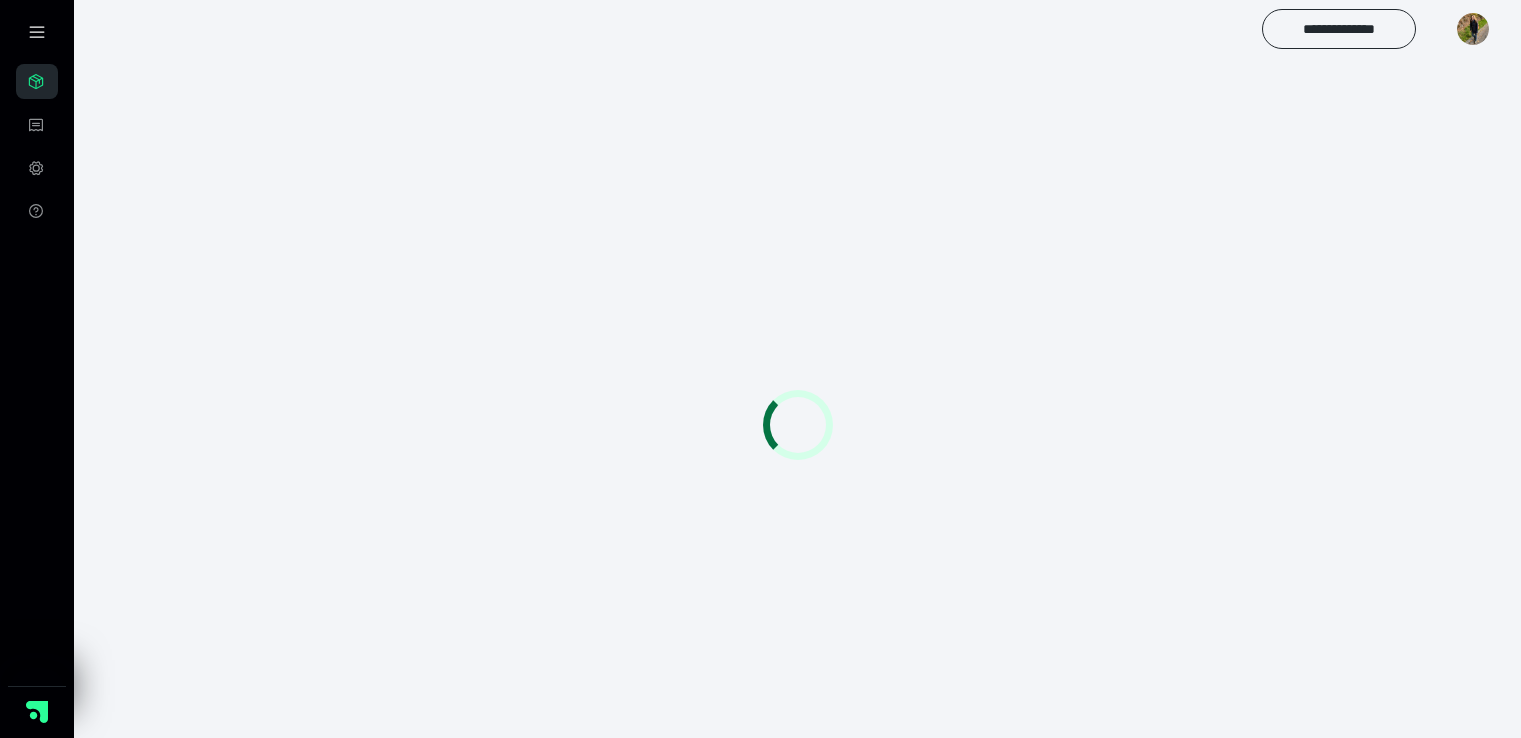 scroll, scrollTop: 0, scrollLeft: 0, axis: both 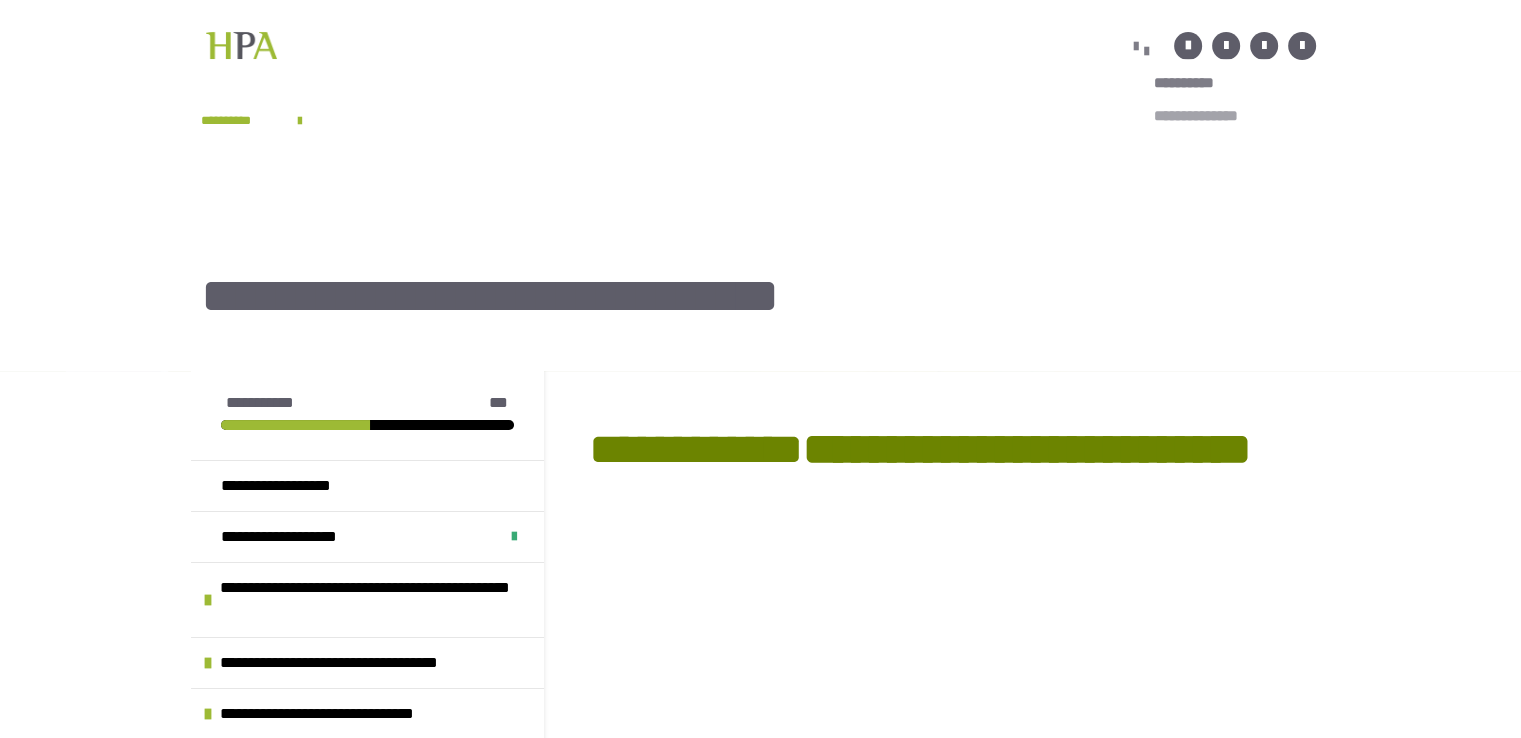click on "**********" at bounding box center [1212, 116] 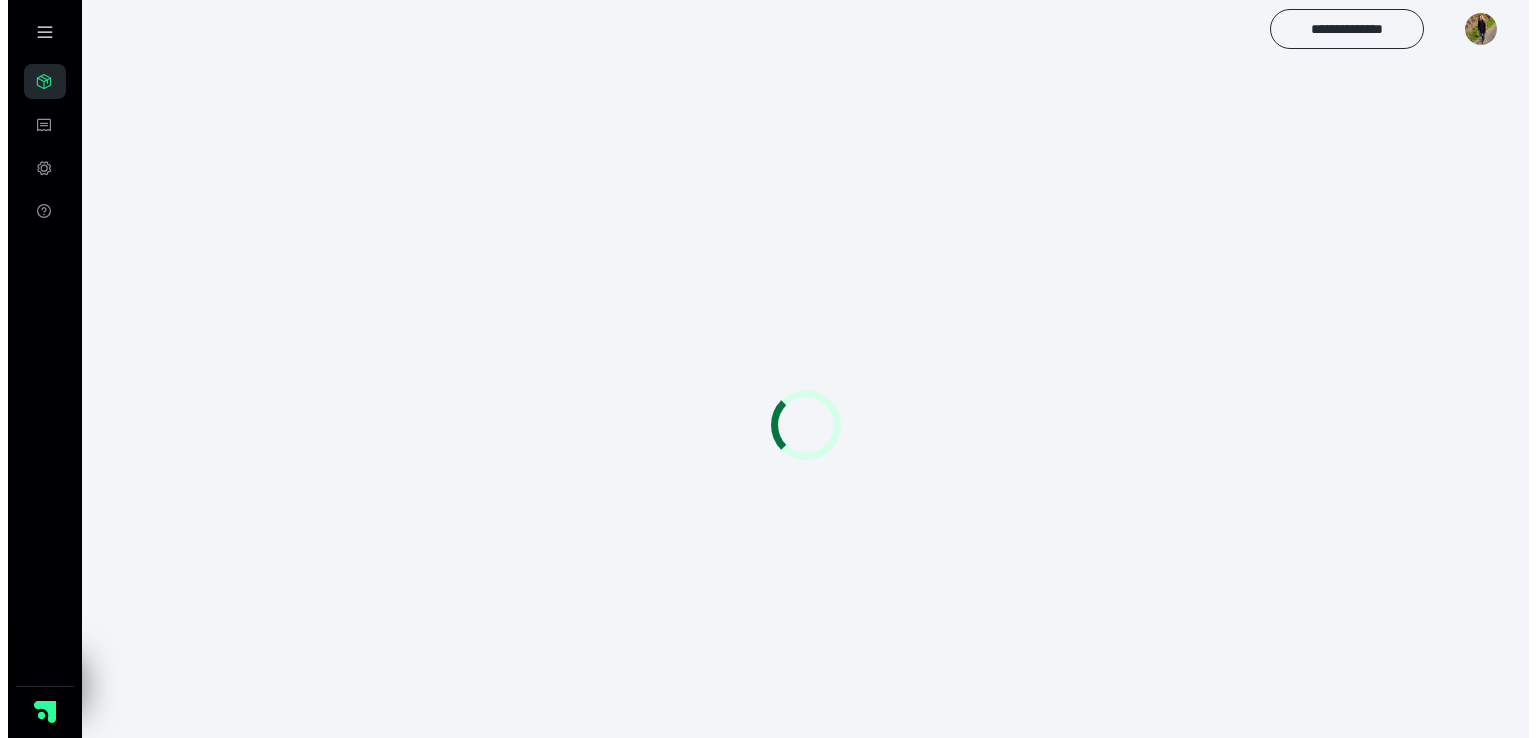 scroll, scrollTop: 0, scrollLeft: 0, axis: both 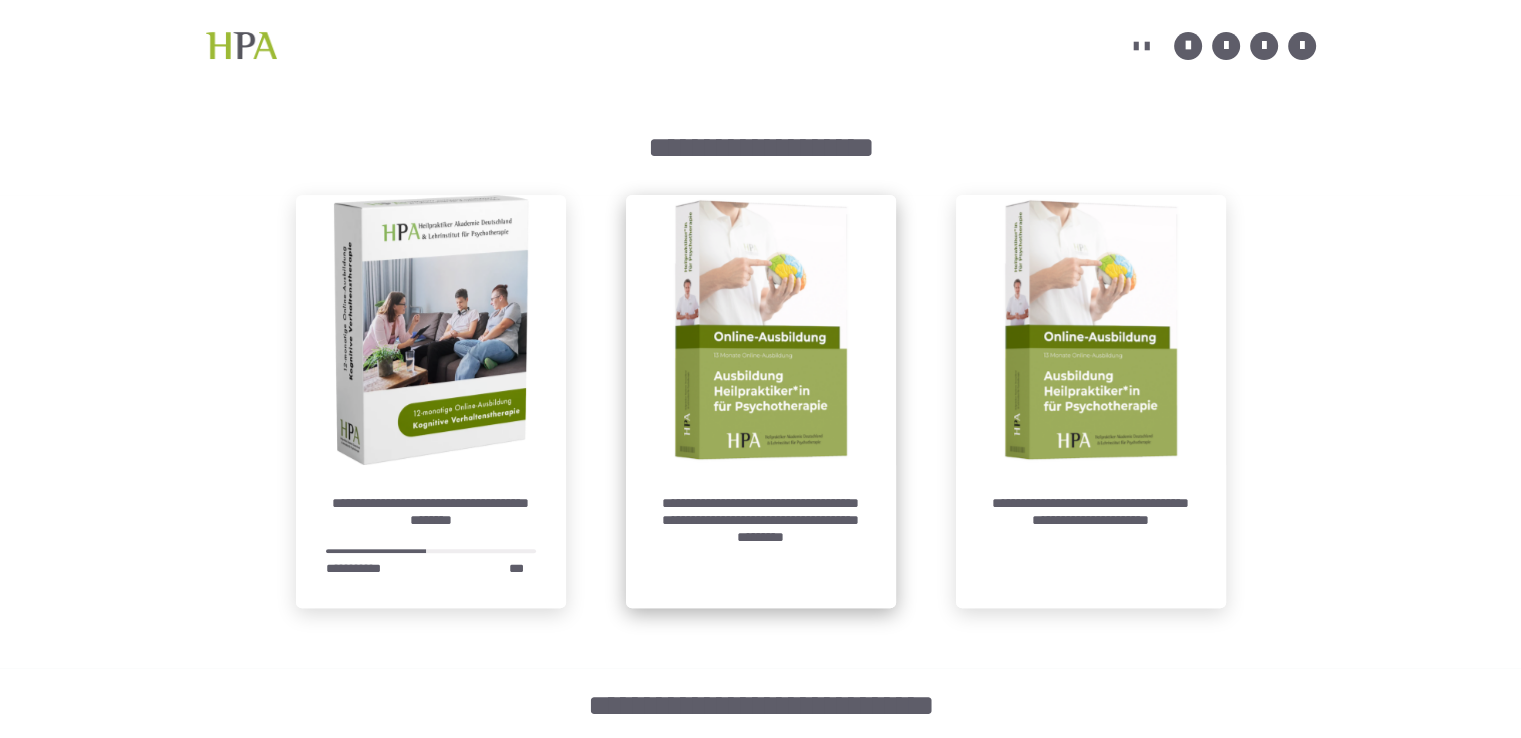 click at bounding box center (761, 330) 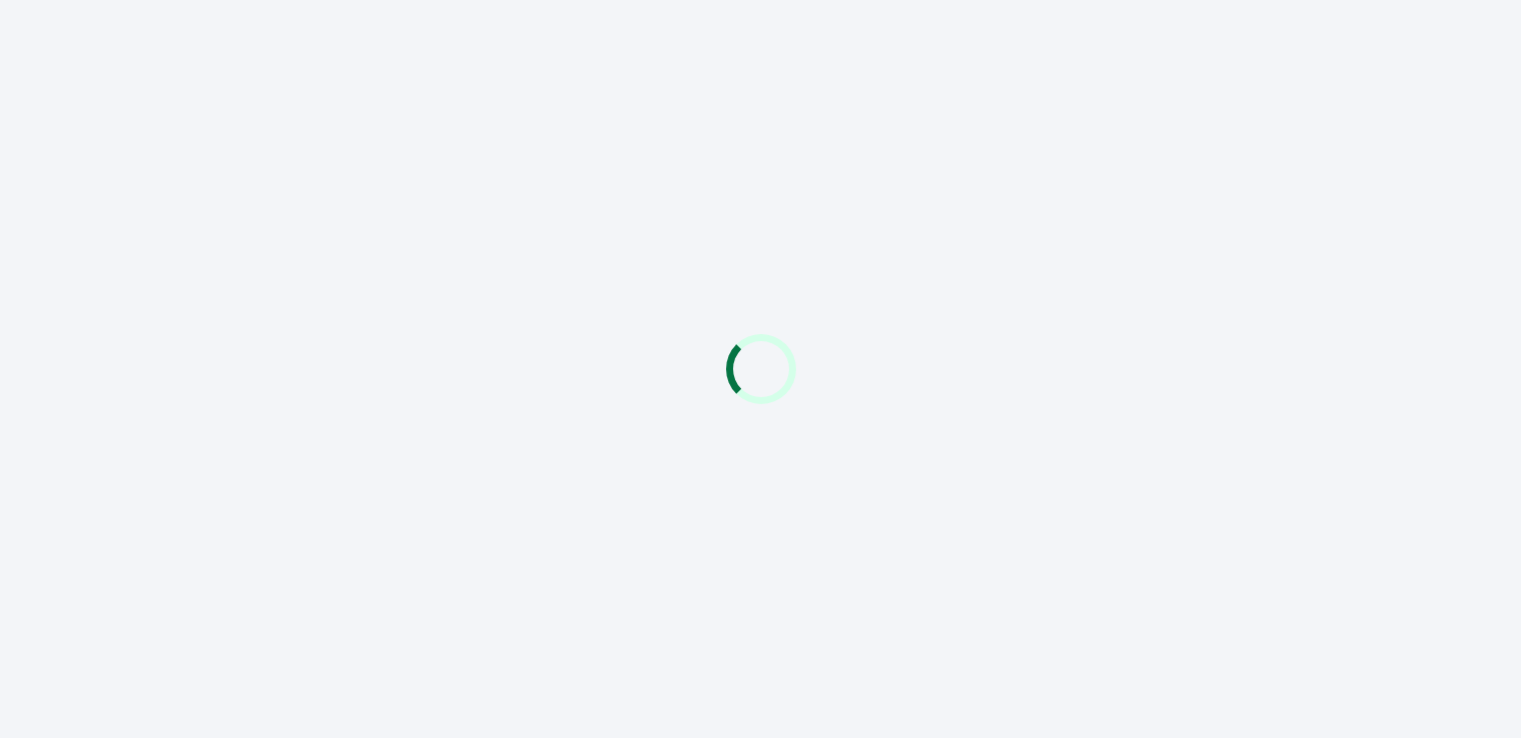 scroll, scrollTop: 0, scrollLeft: 0, axis: both 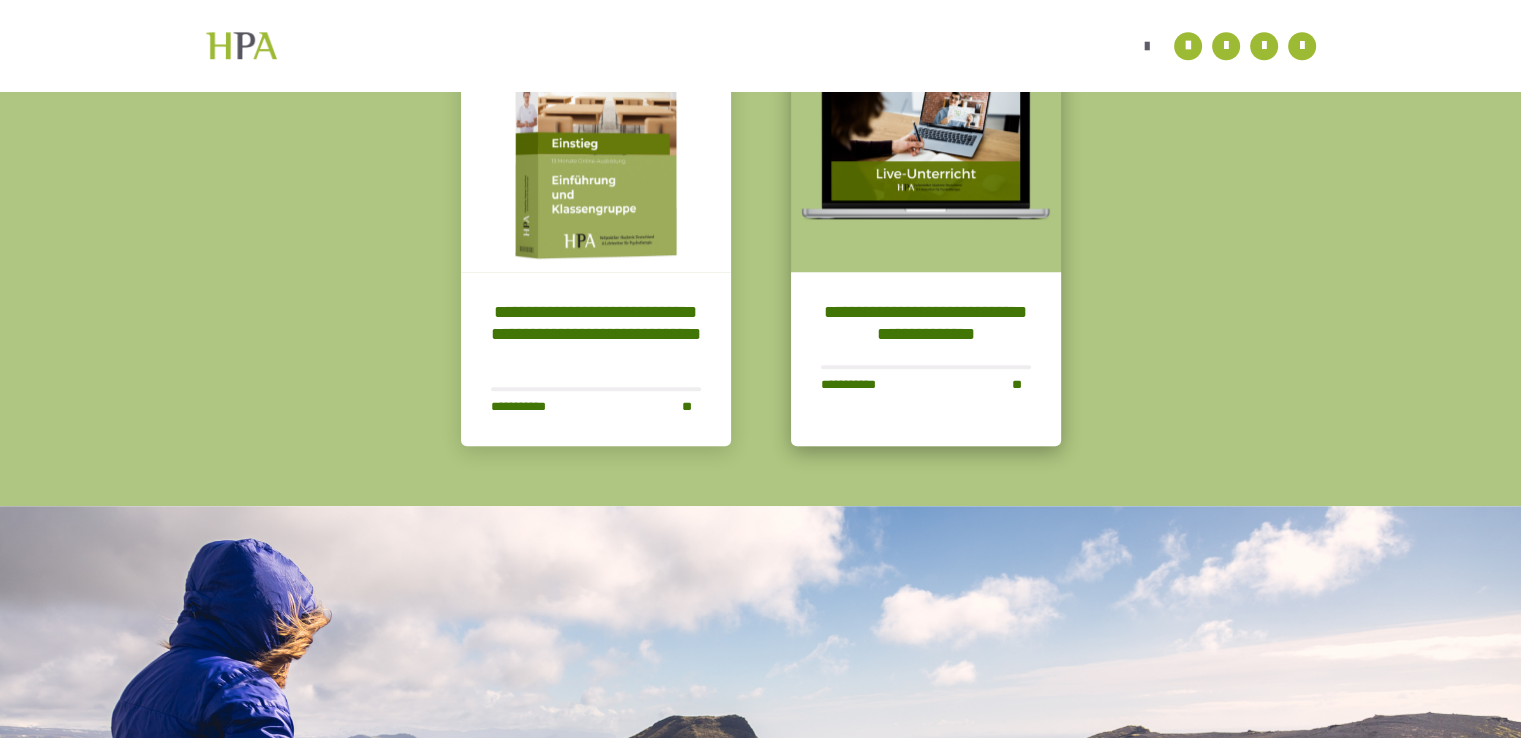 click at bounding box center [926, 137] 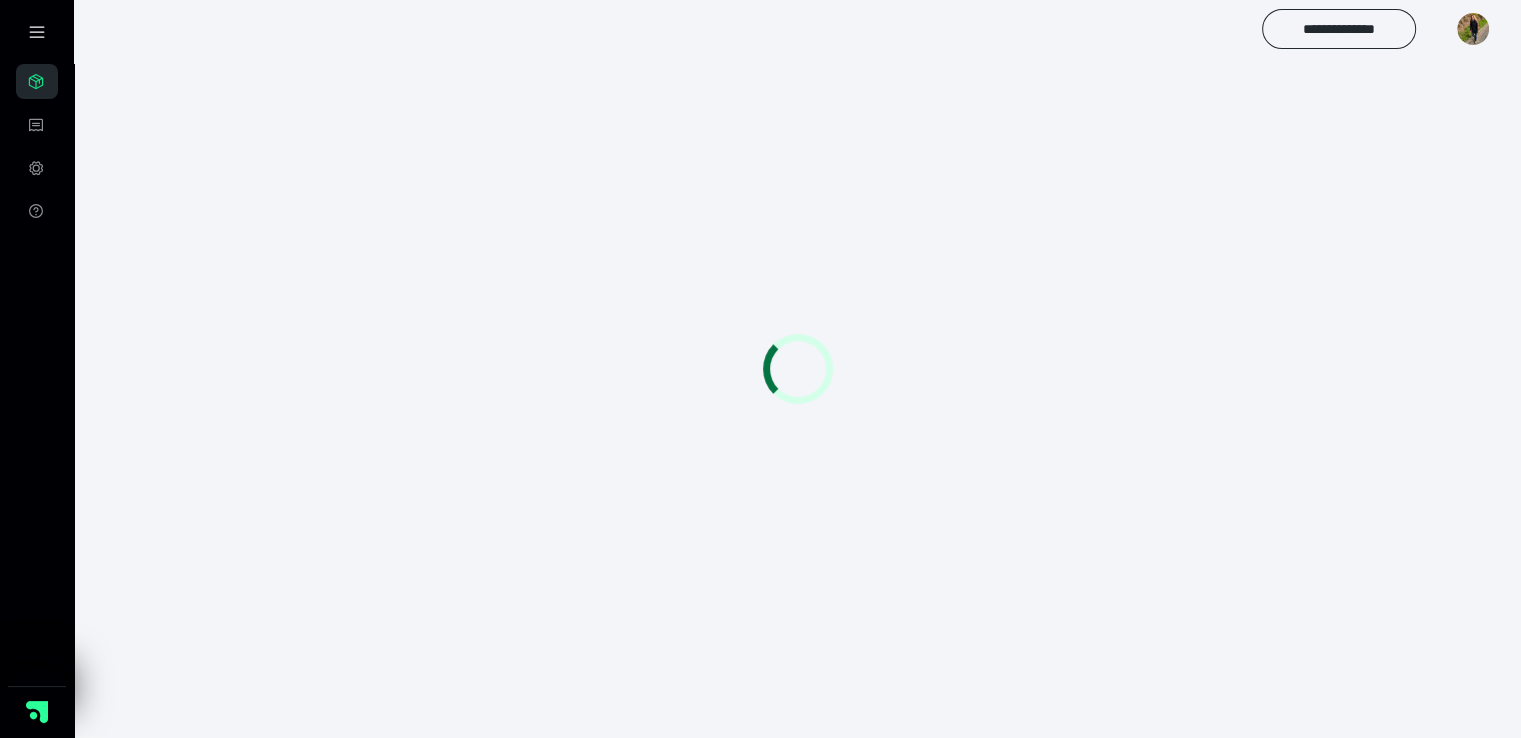 scroll, scrollTop: 56, scrollLeft: 0, axis: vertical 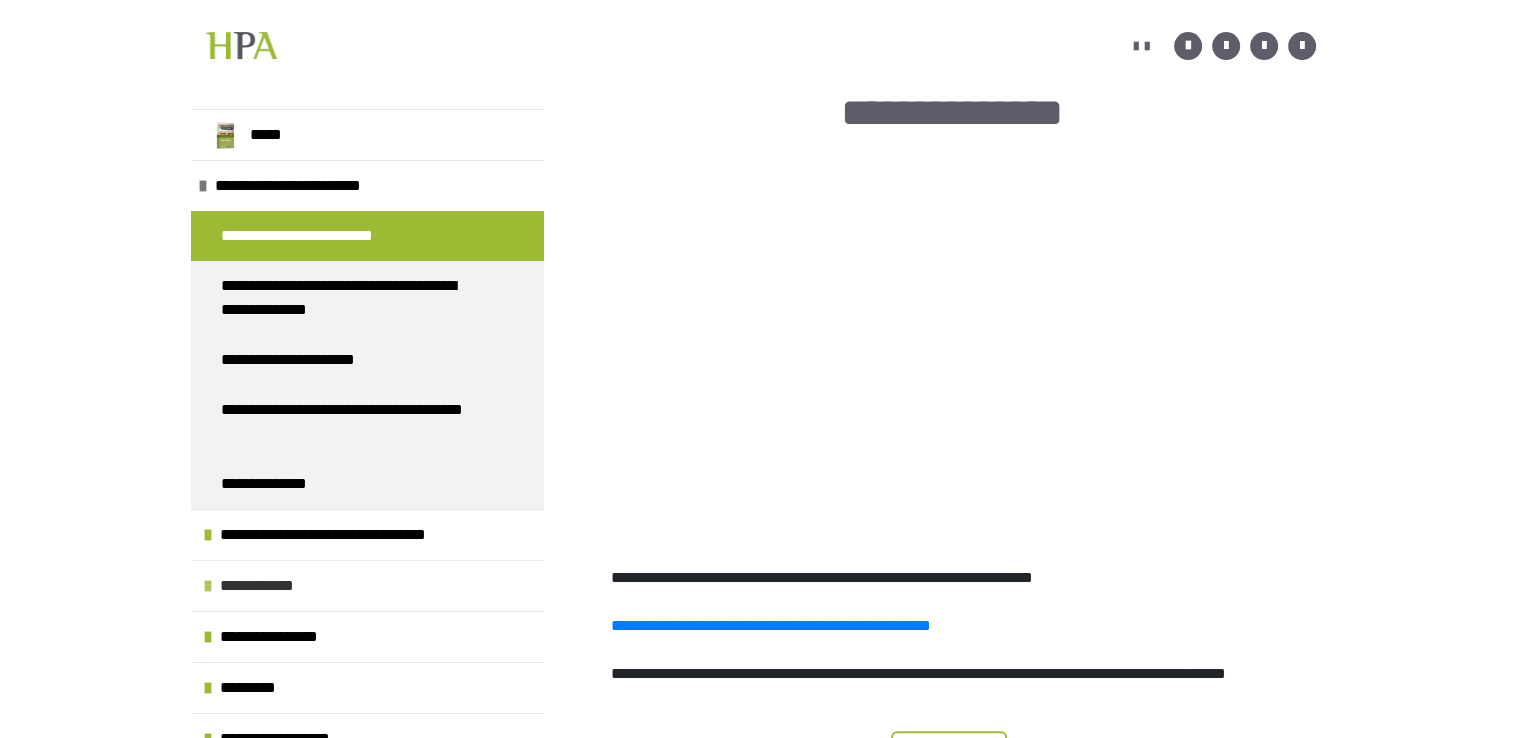 click on "**********" at bounding box center [268, 586] 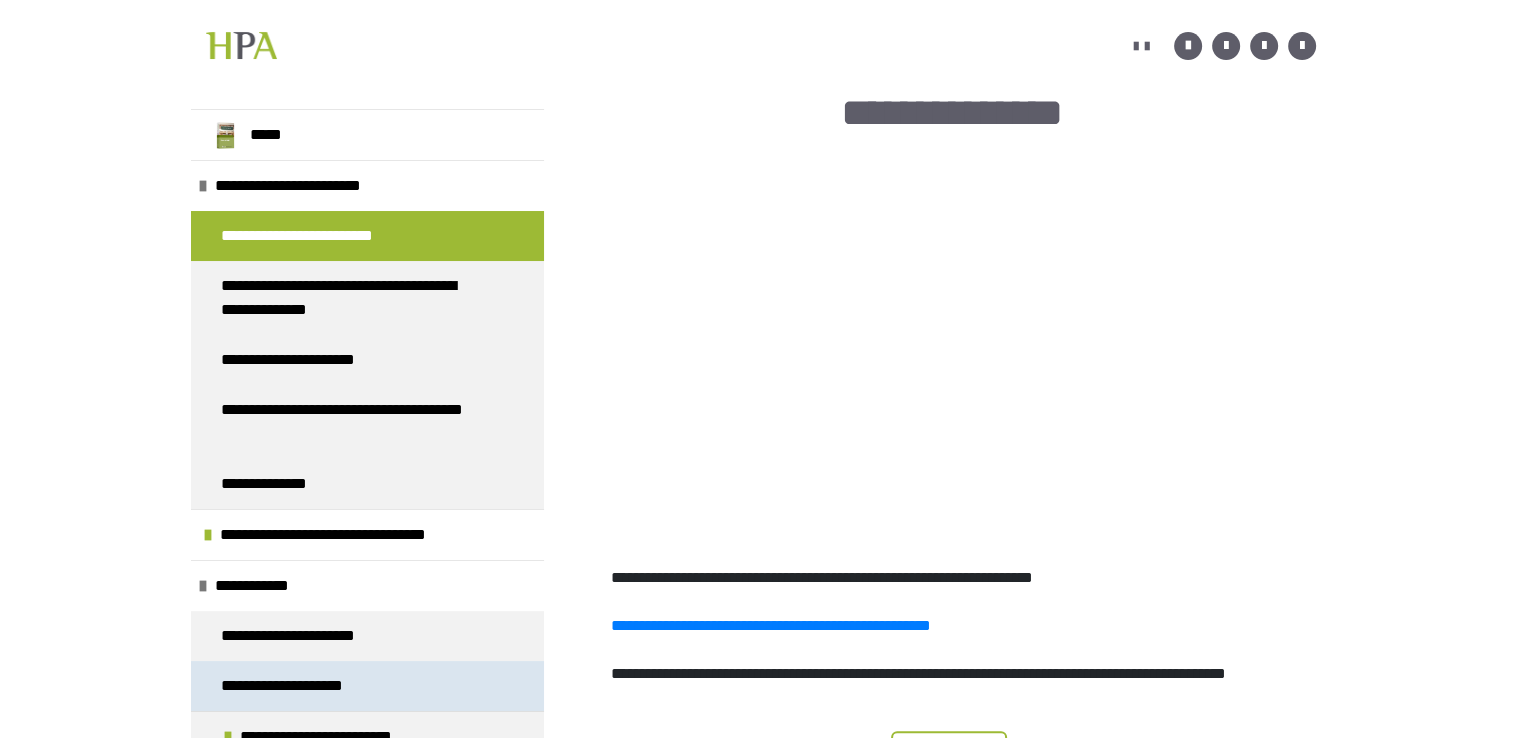 click on "**********" at bounding box center [304, 686] 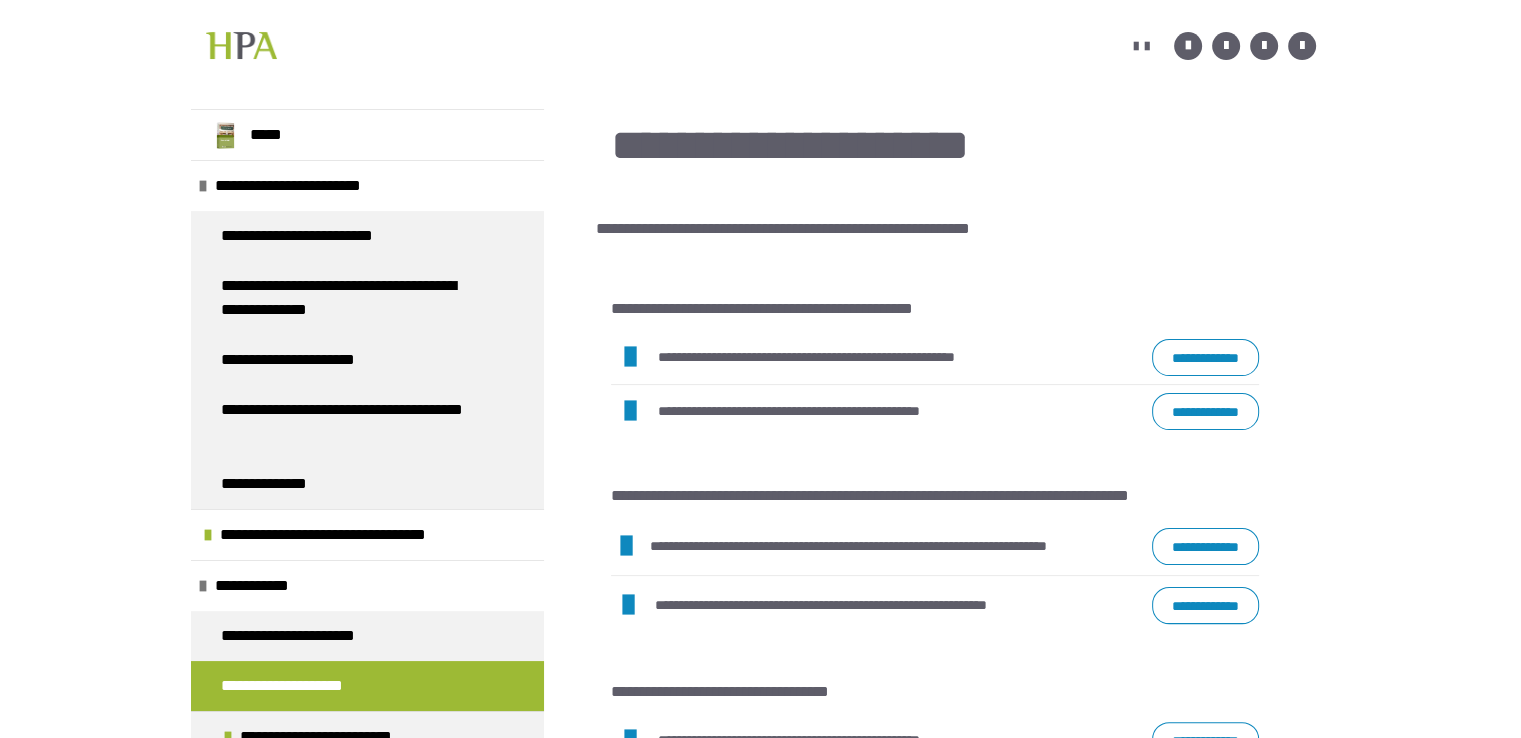 scroll, scrollTop: 260, scrollLeft: 0, axis: vertical 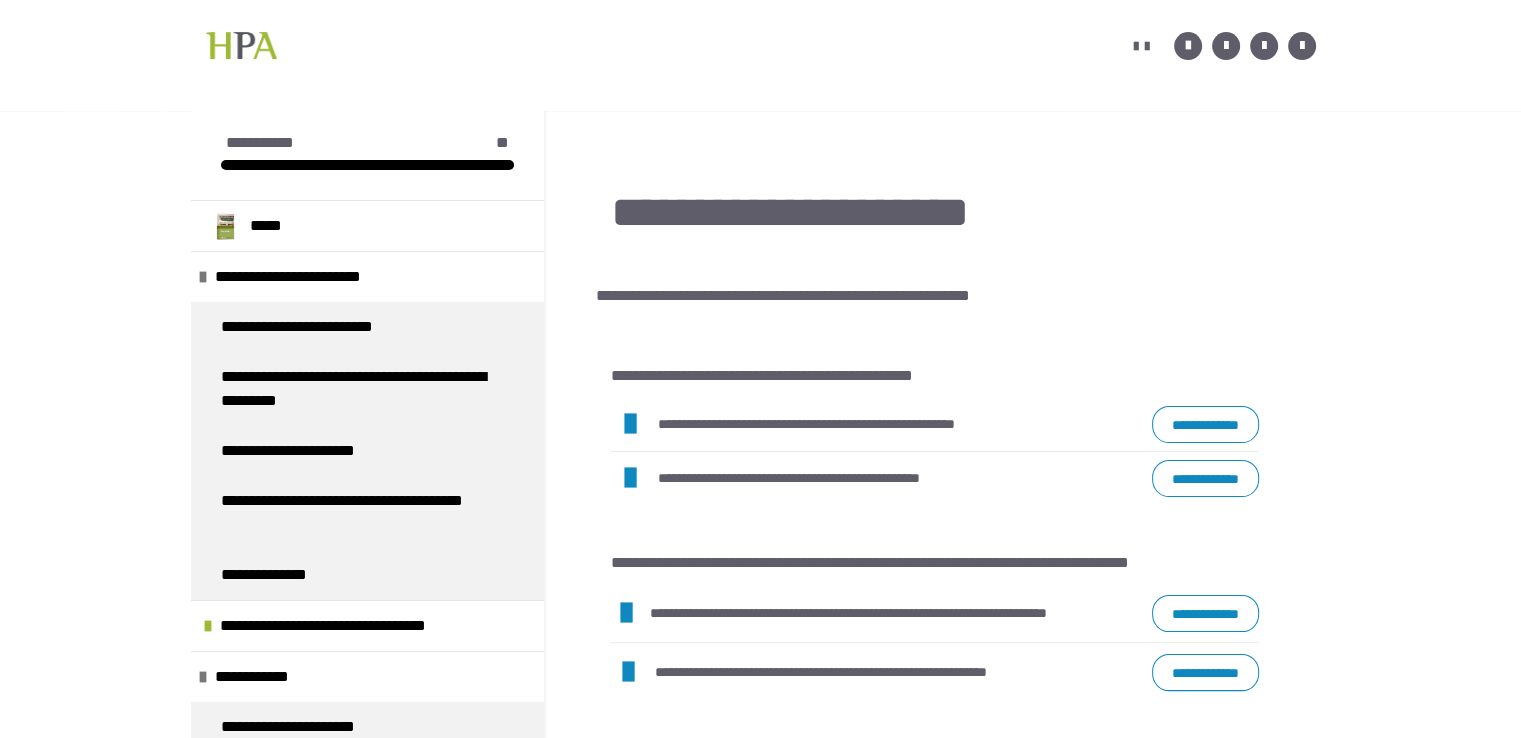 click on "**********" at bounding box center [1205, 424] 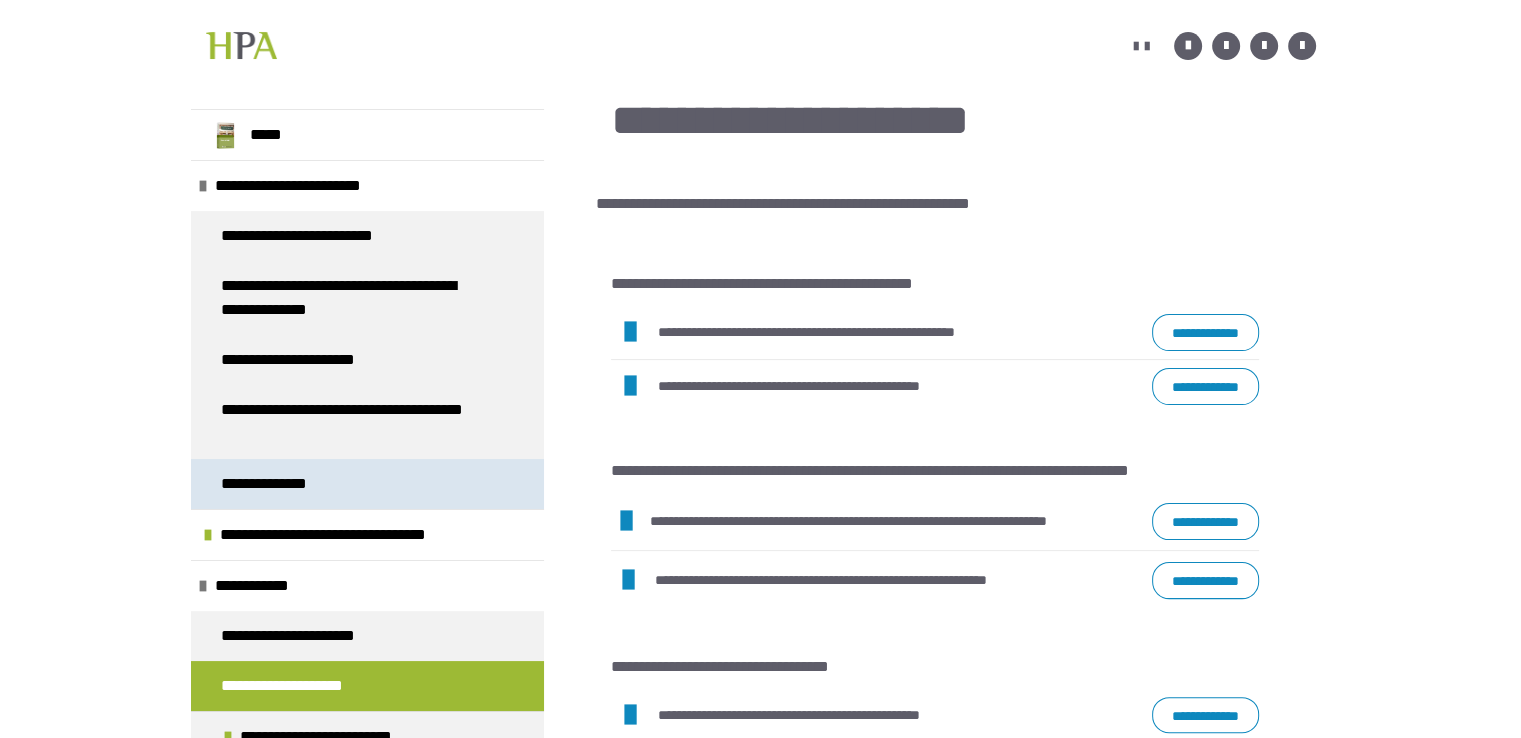 scroll, scrollTop: 460, scrollLeft: 0, axis: vertical 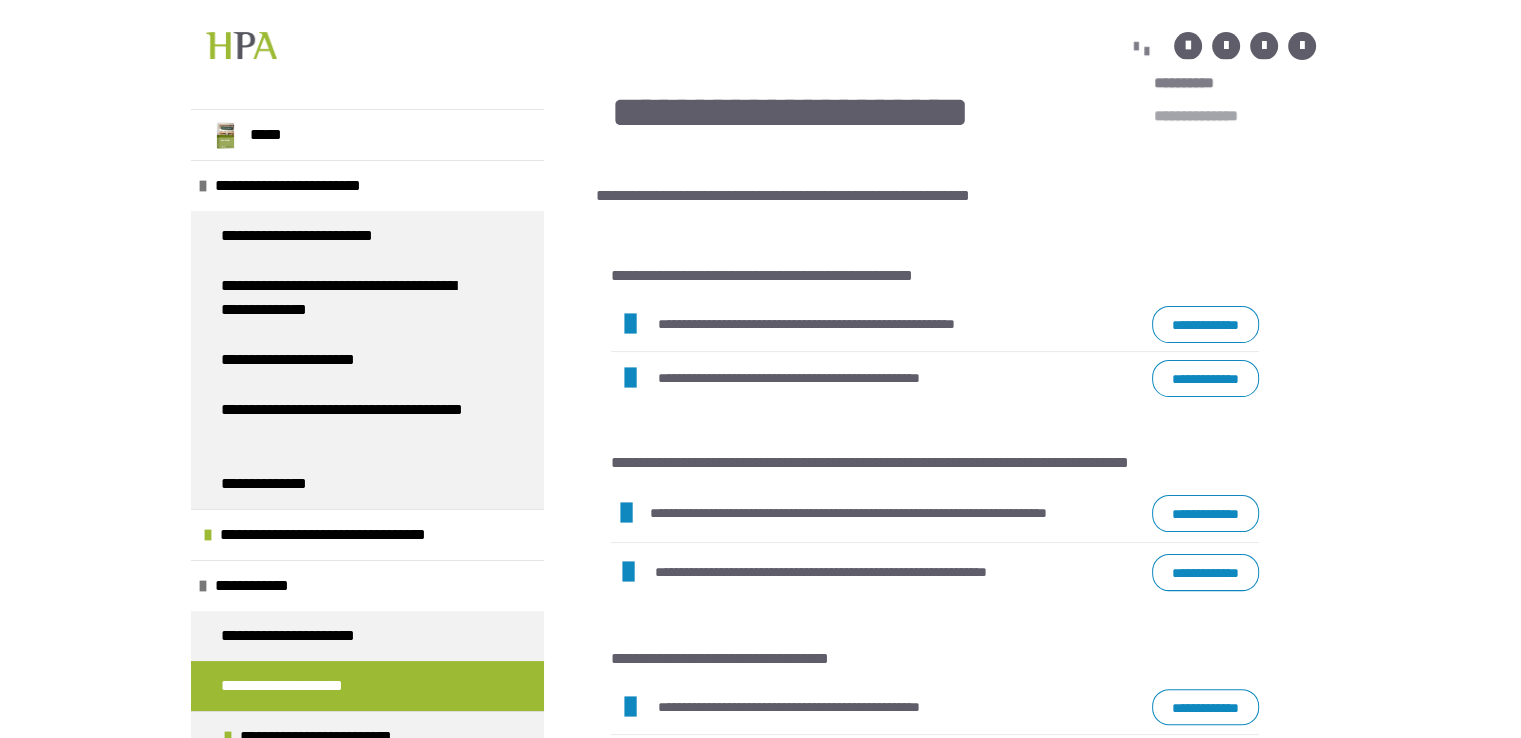 click on "**********" at bounding box center [1212, 116] 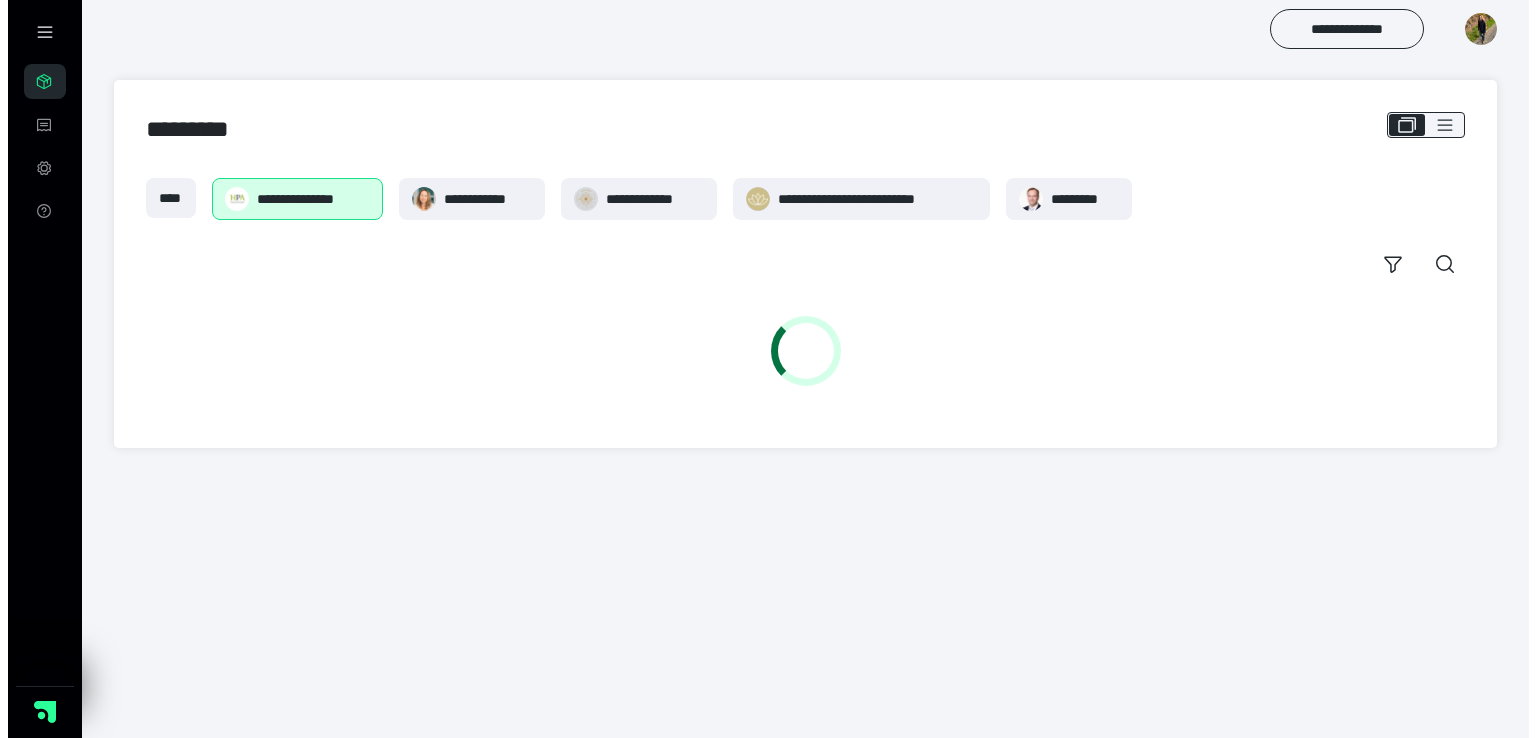 scroll, scrollTop: 0, scrollLeft: 0, axis: both 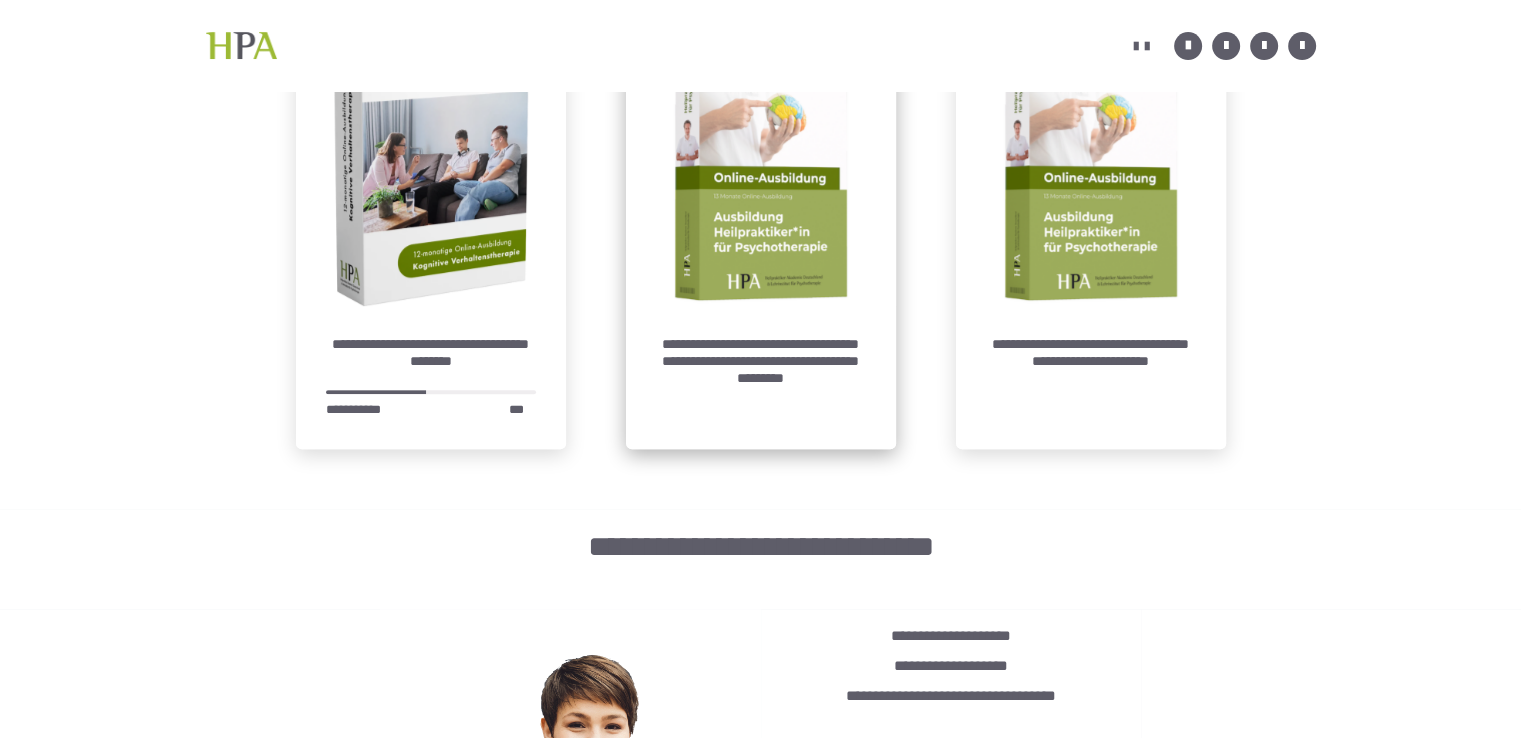 click at bounding box center [761, 171] 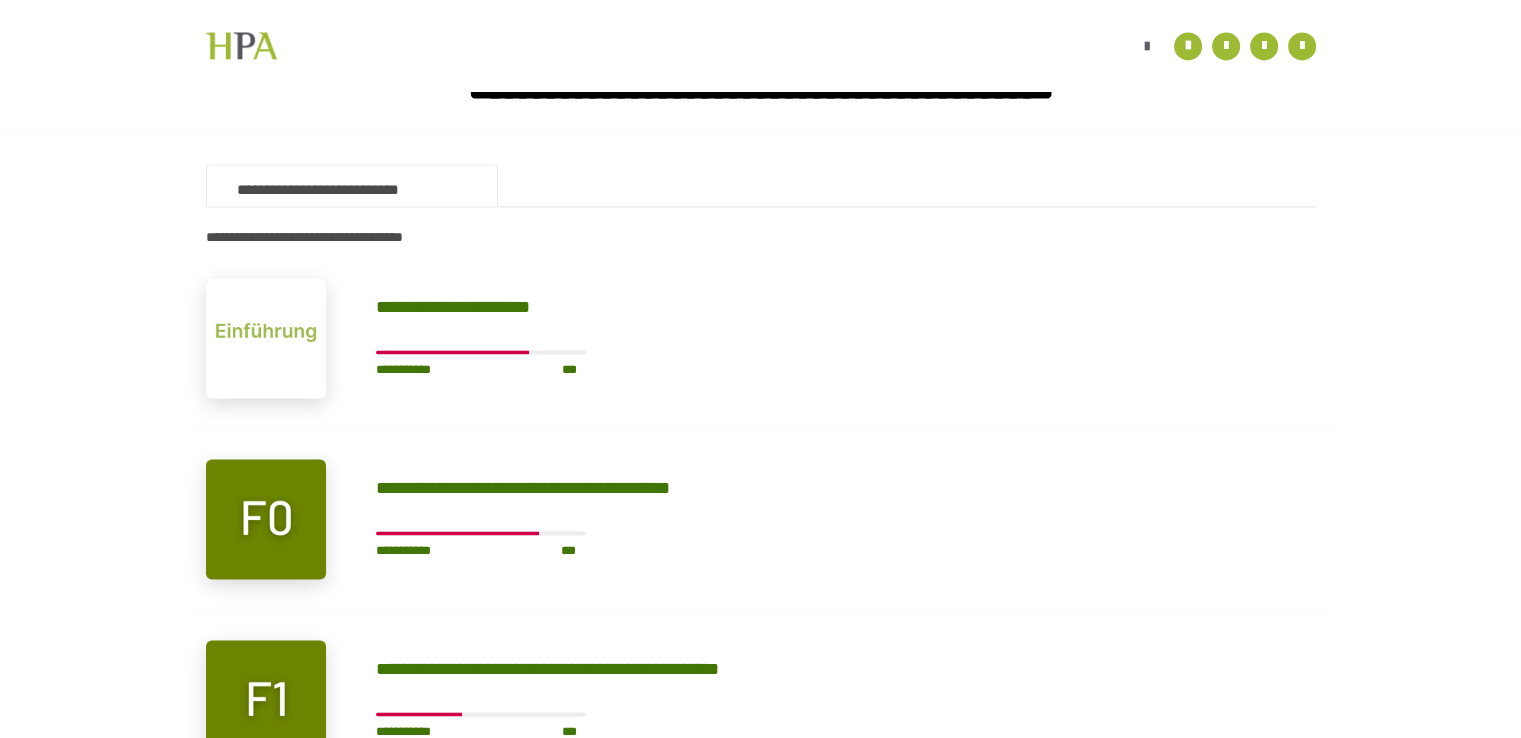 scroll, scrollTop: 3200, scrollLeft: 0, axis: vertical 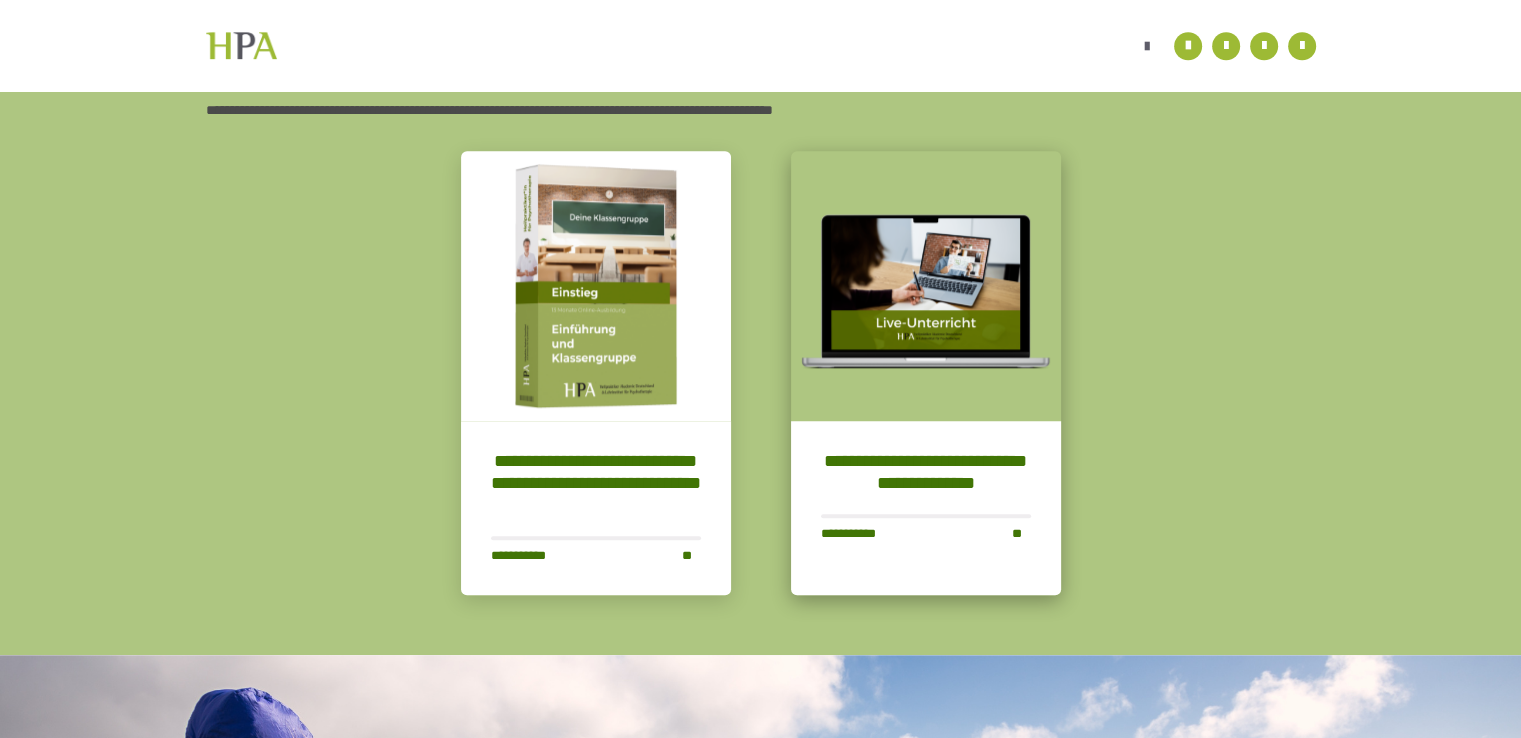 click at bounding box center [926, 286] 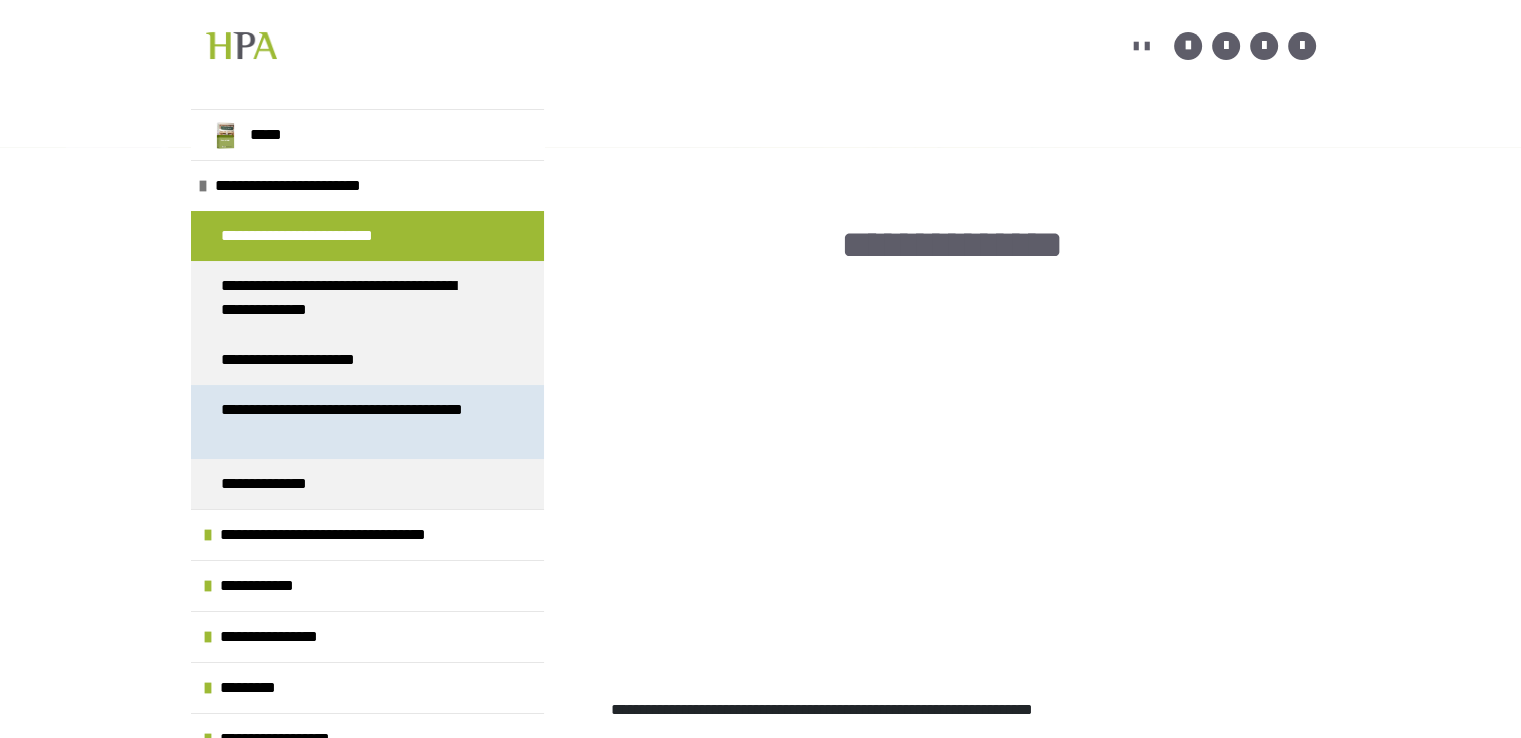 scroll, scrollTop: 456, scrollLeft: 0, axis: vertical 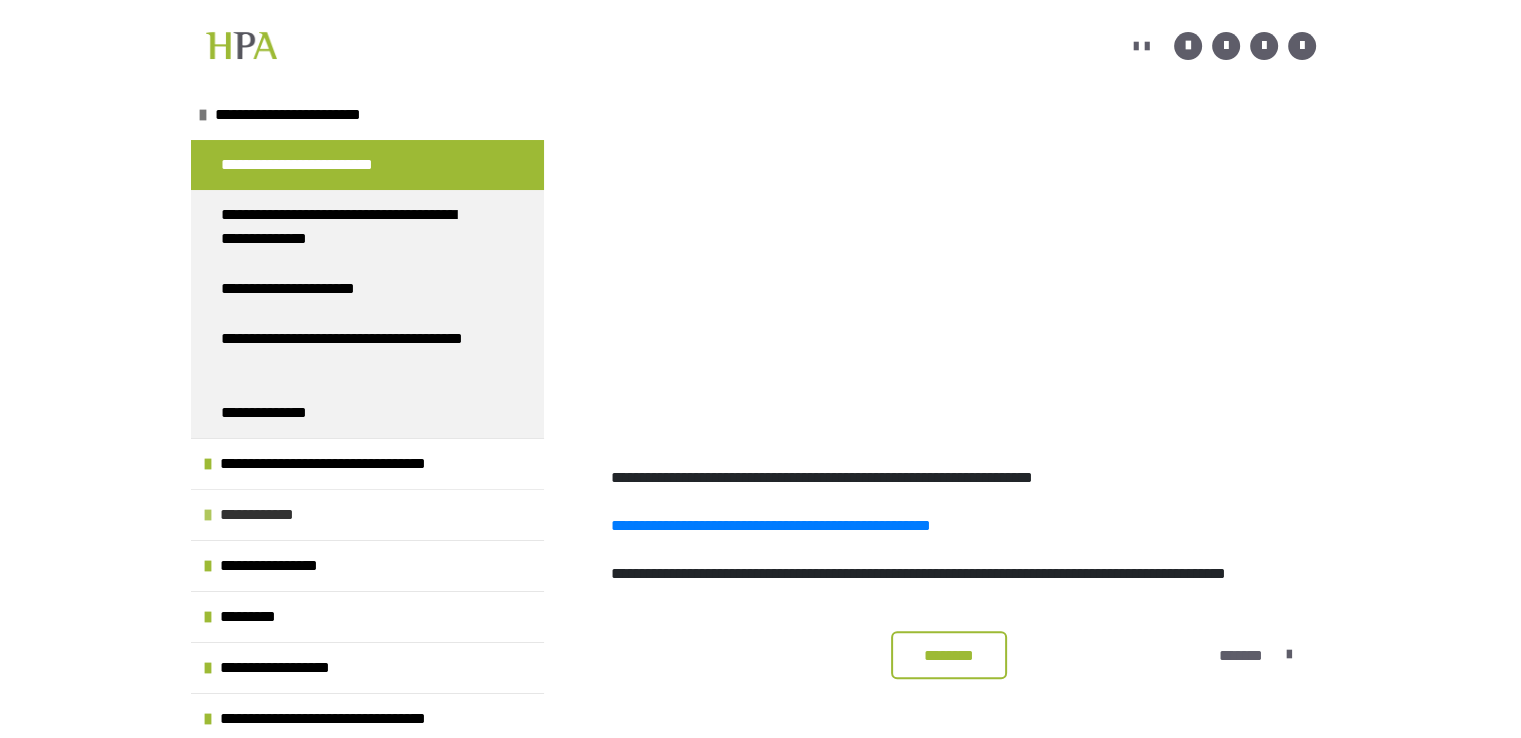 click on "**********" at bounding box center (268, 515) 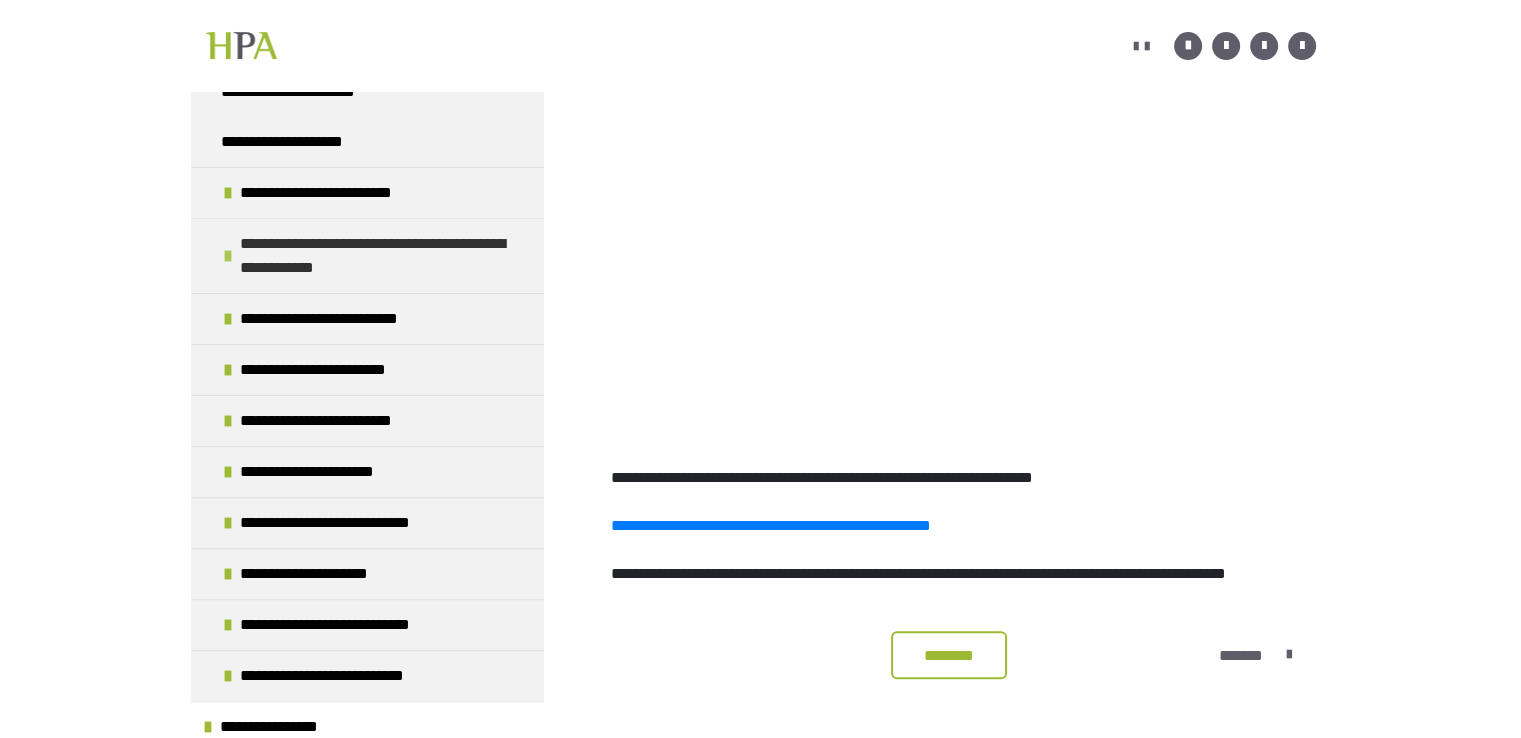 scroll, scrollTop: 371, scrollLeft: 0, axis: vertical 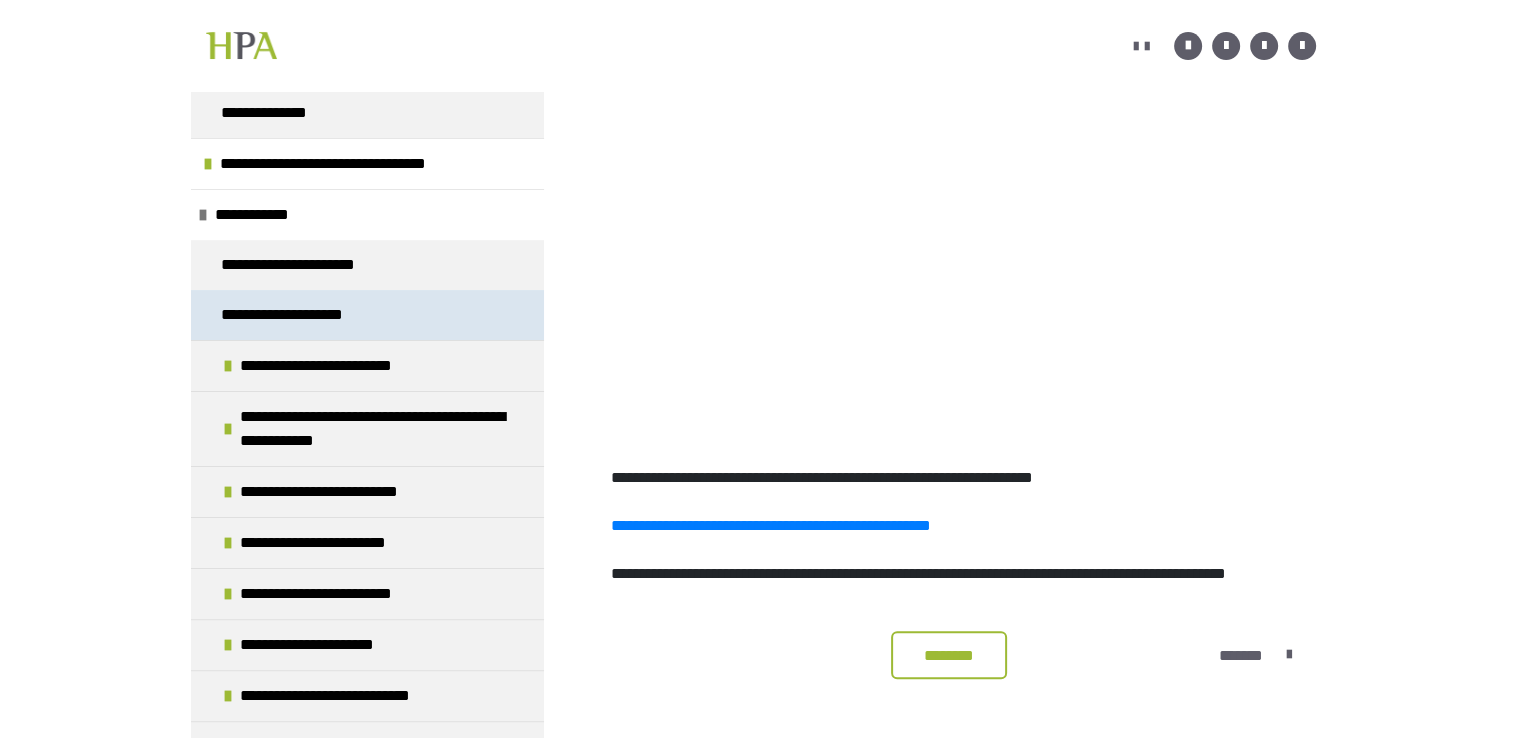 click on "**********" at bounding box center [304, 315] 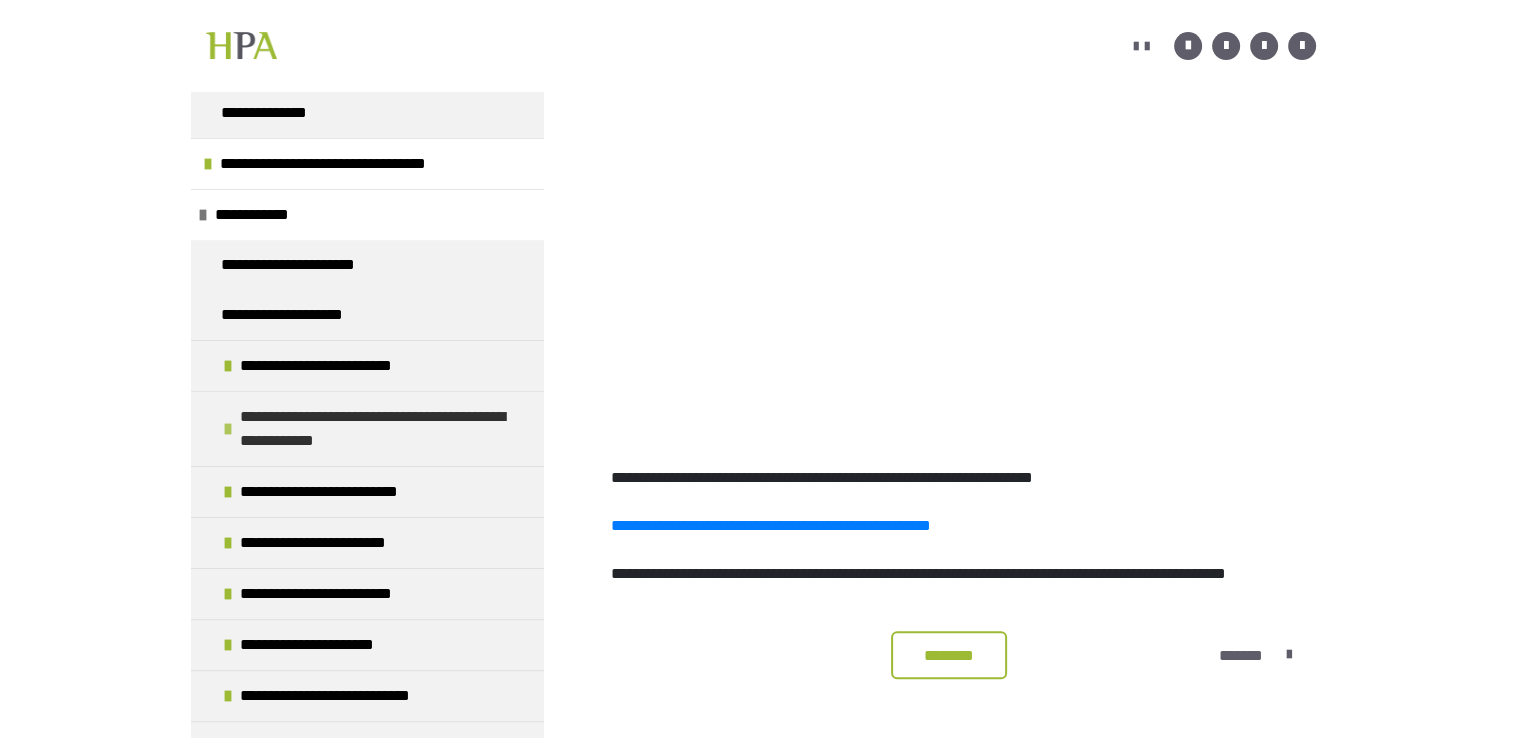 scroll, scrollTop: 360, scrollLeft: 0, axis: vertical 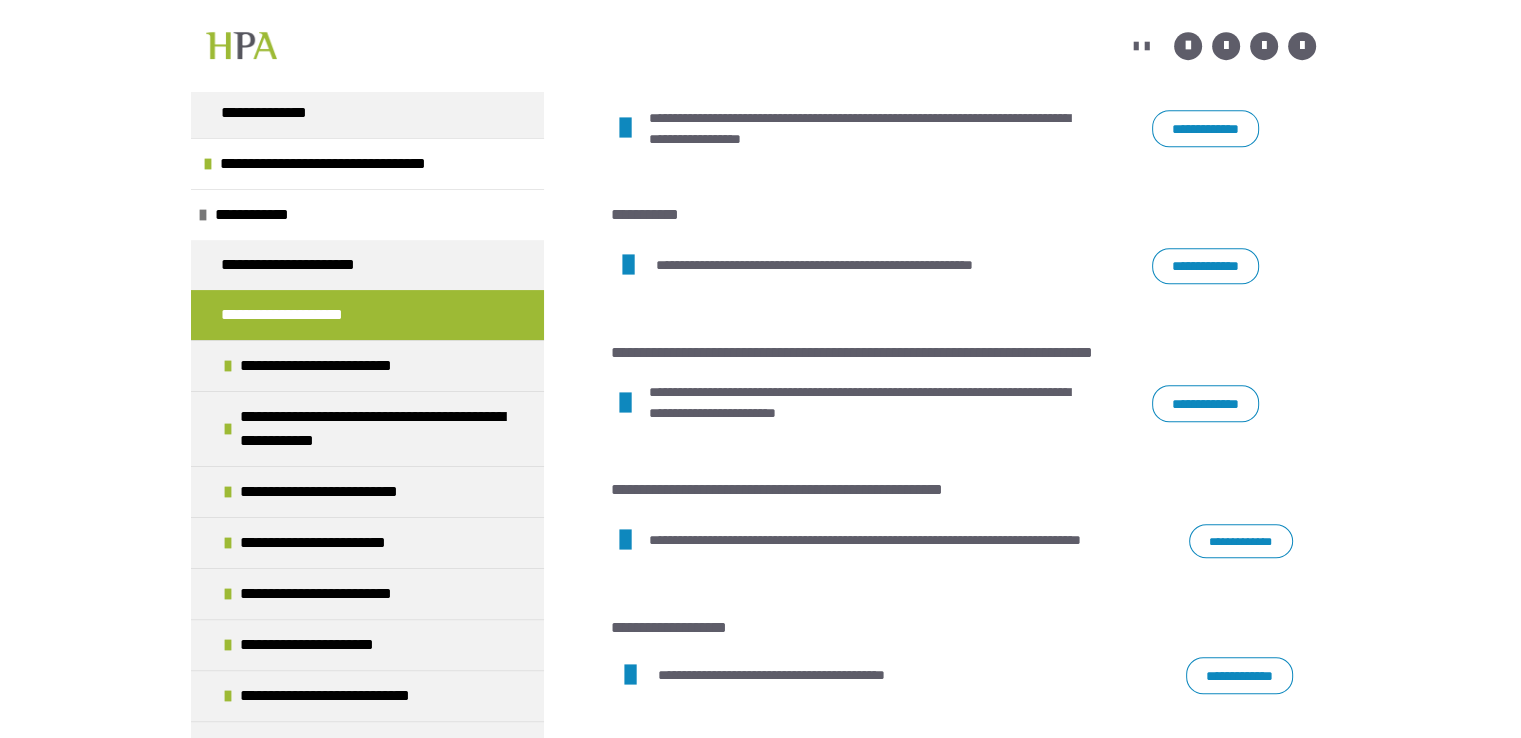 click on "**********" at bounding box center (1205, 266) 